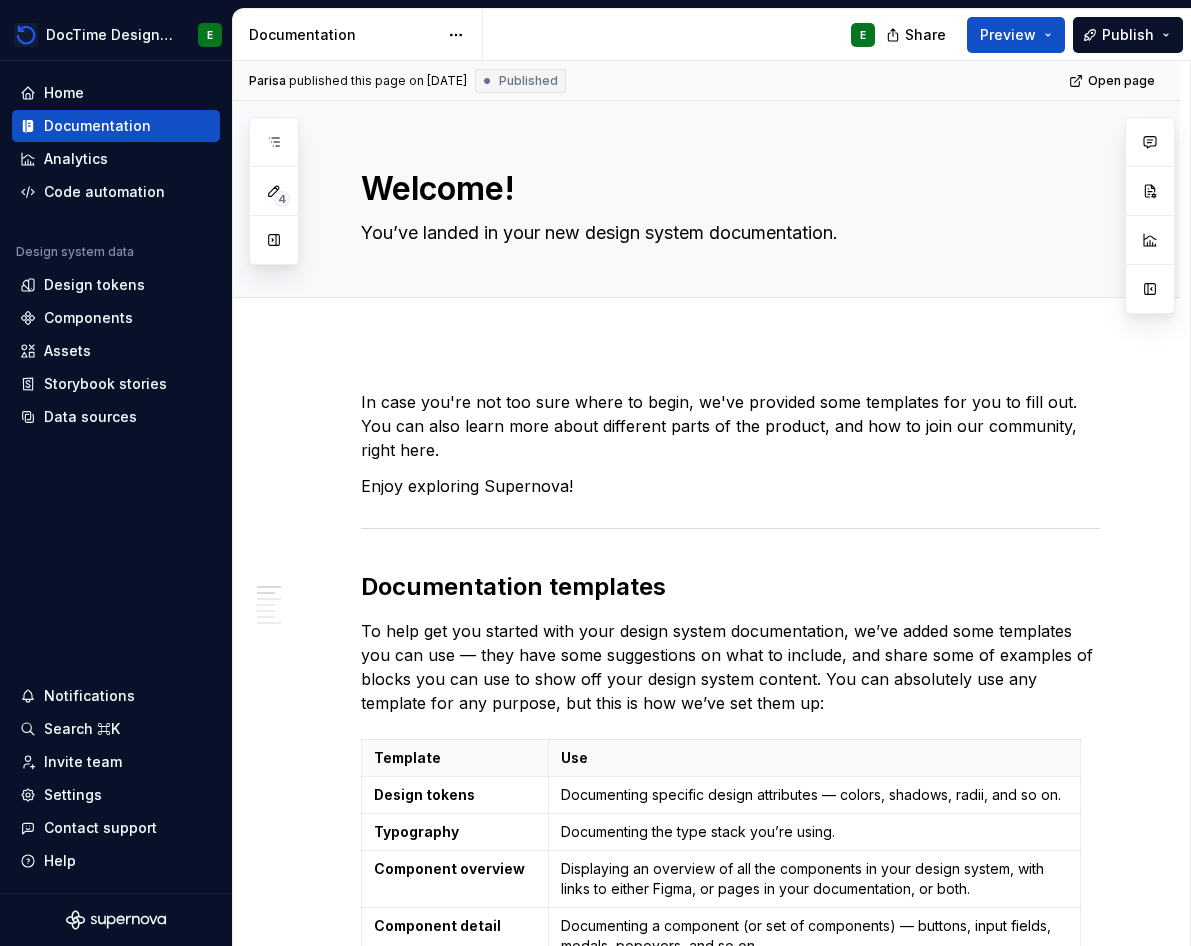 click on "Home" at bounding box center (116, 93) 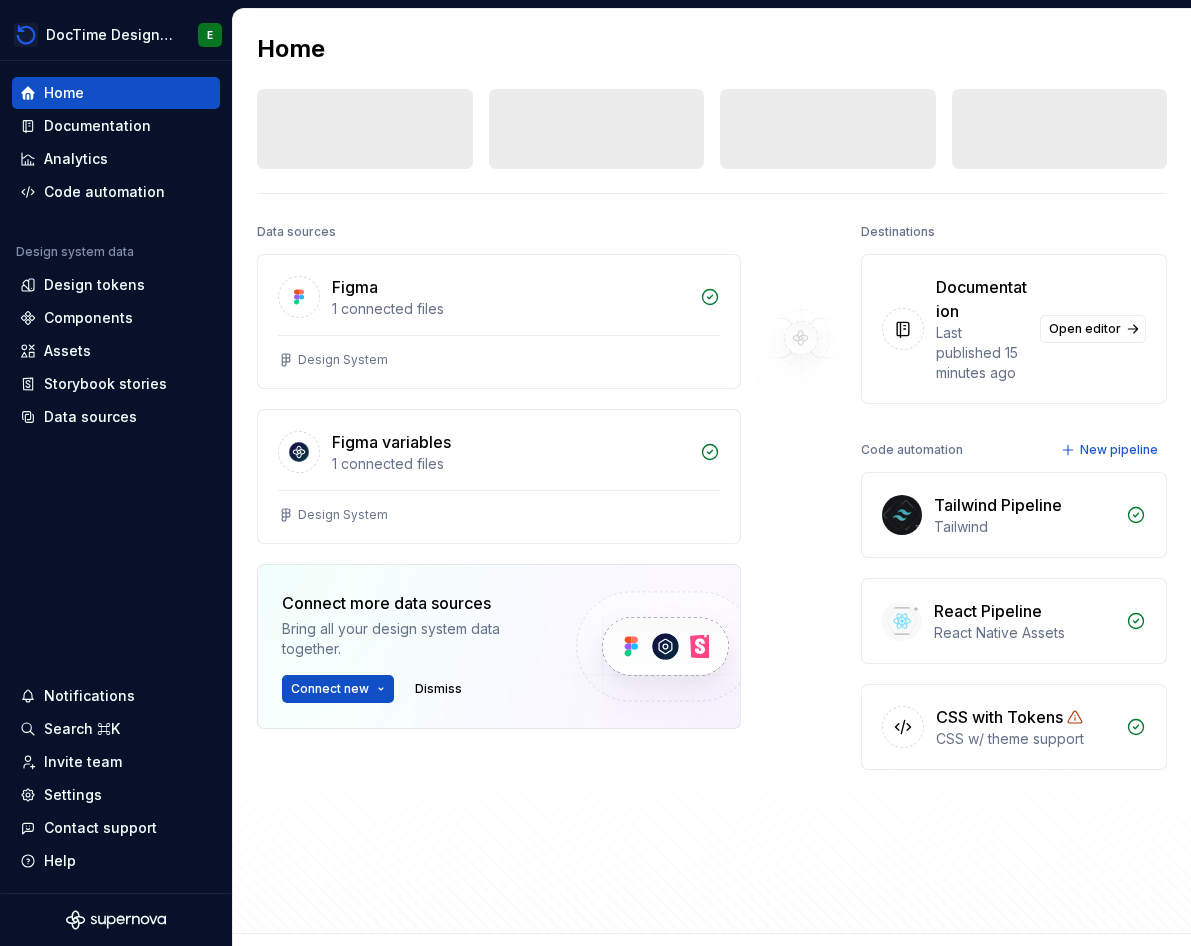 click on "Design tokens 0 Components 0 0 Assets 0 Docs pages 0" at bounding box center [712, 129] 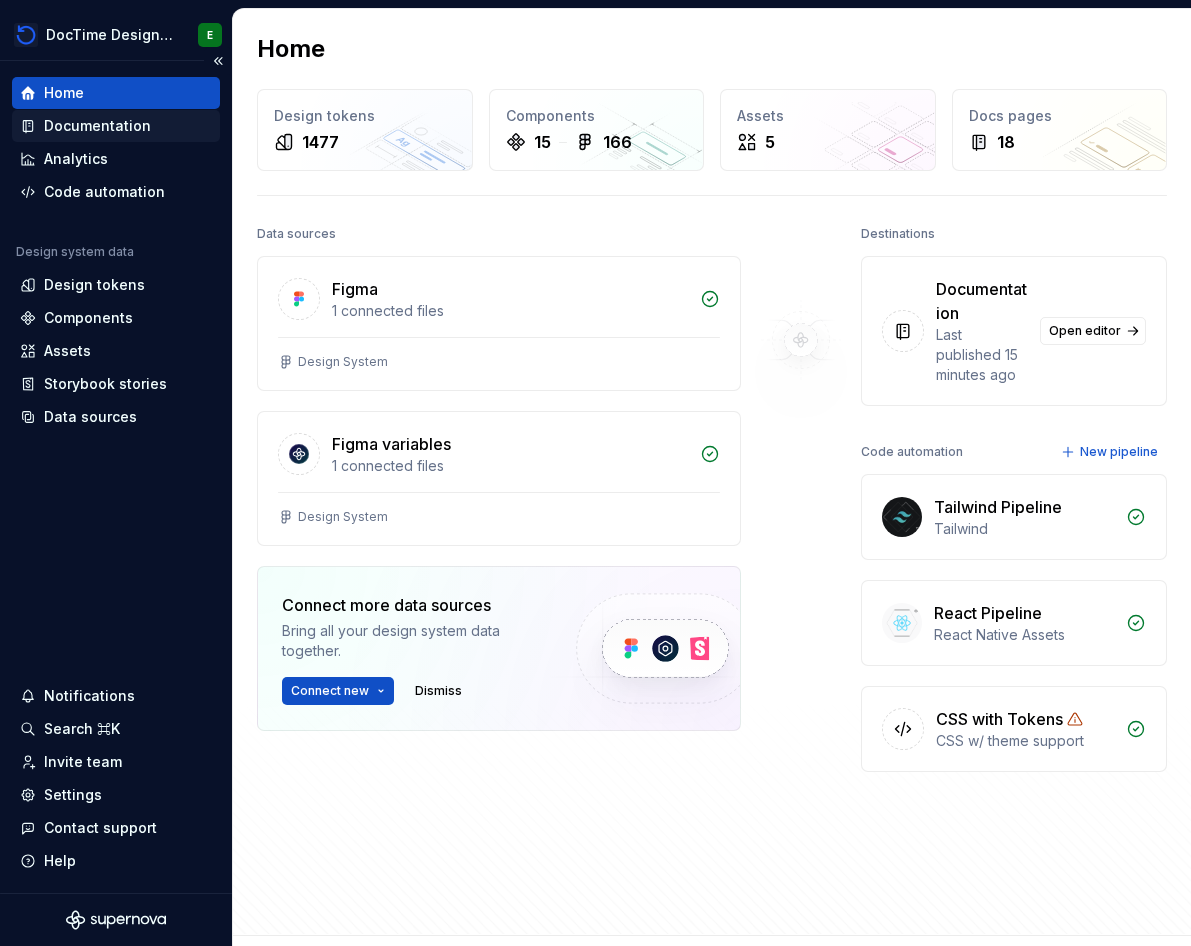 click on "Documentation" at bounding box center (116, 126) 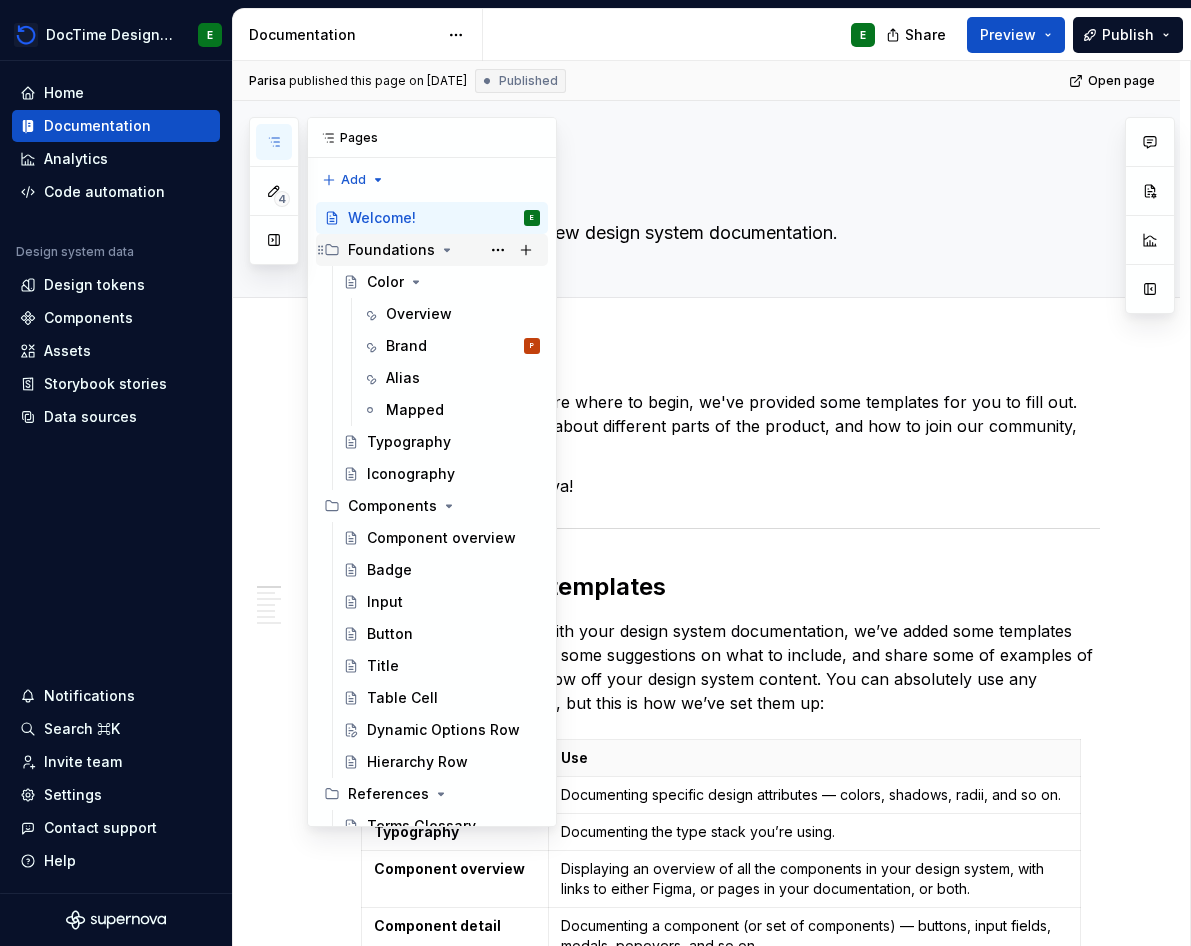 click on "Foundations" at bounding box center [391, 250] 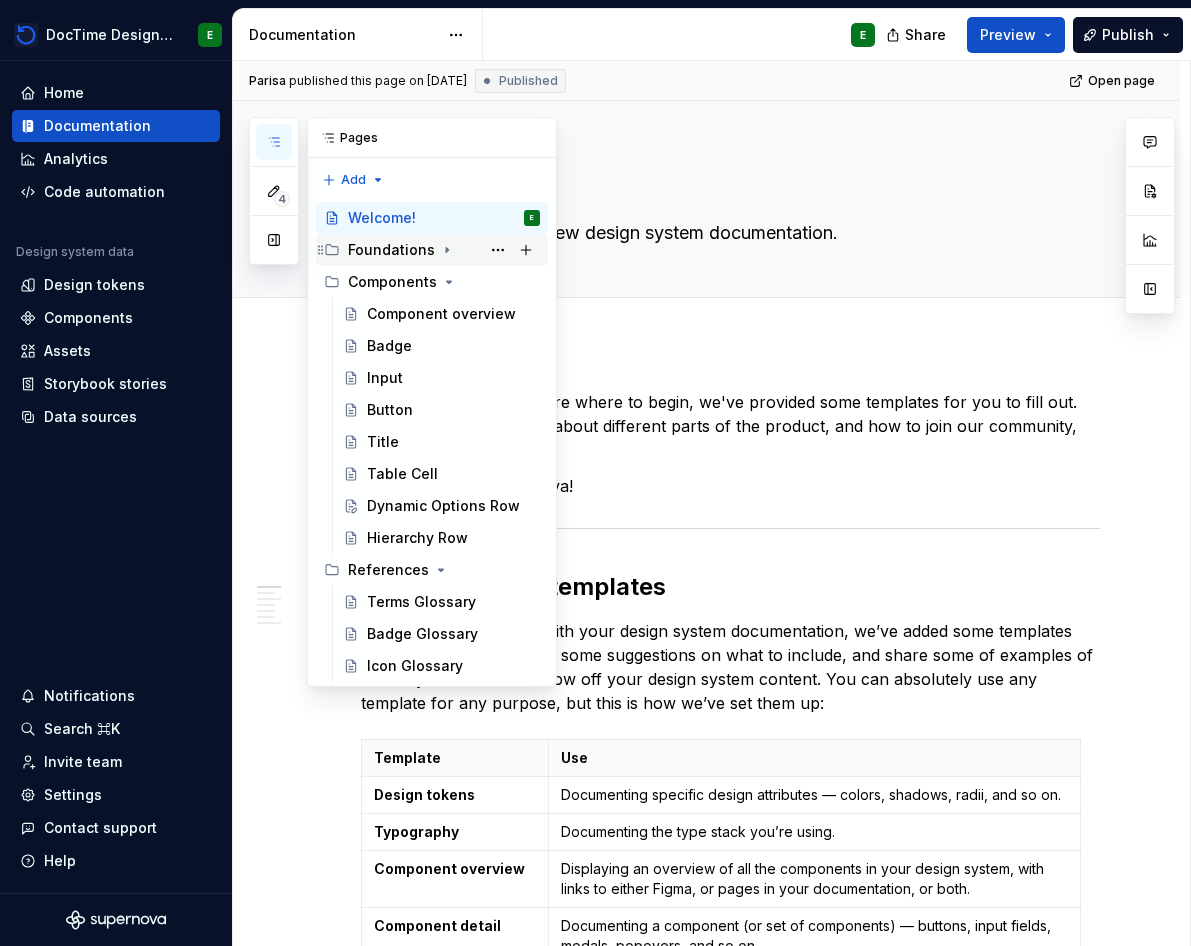 click on "Foundations" at bounding box center (391, 250) 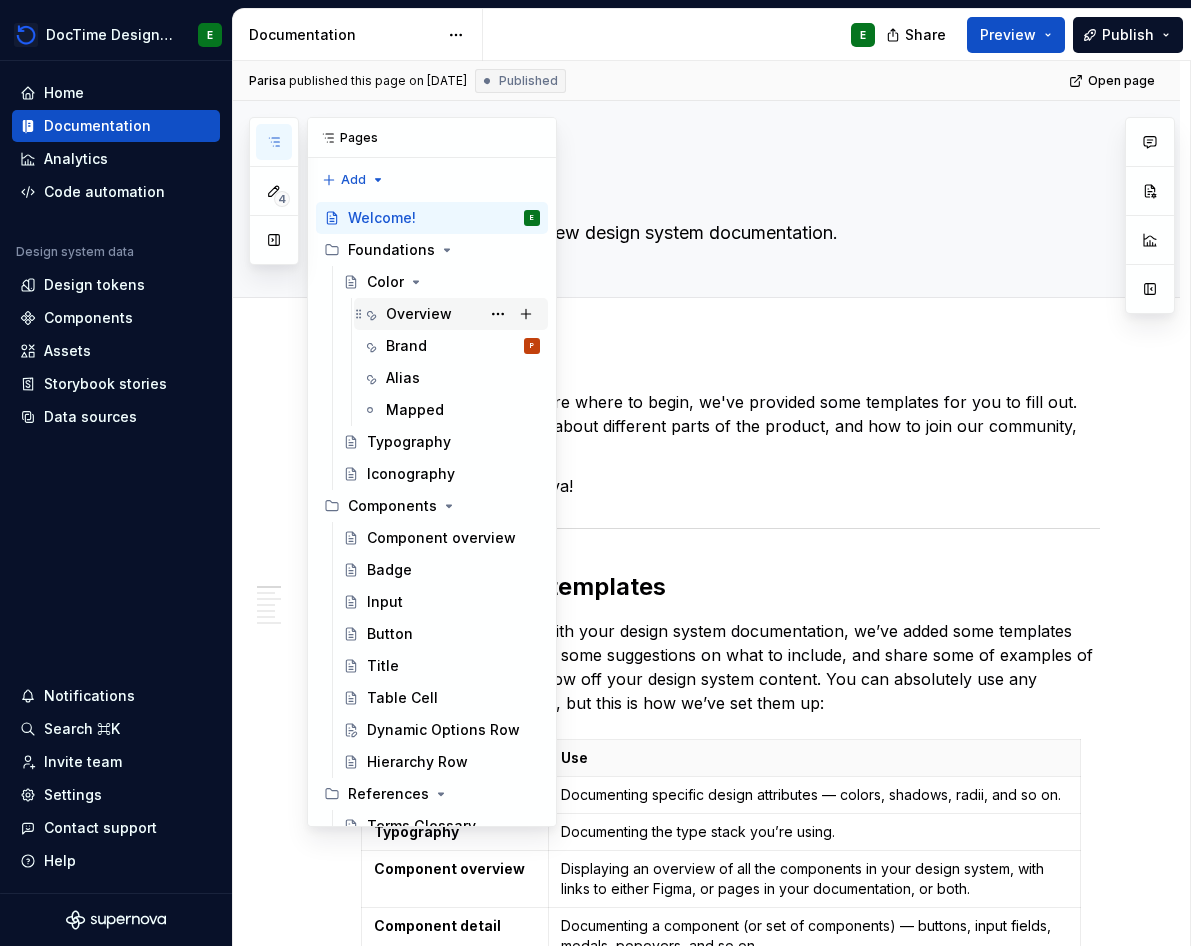 click on "Overview" at bounding box center [419, 314] 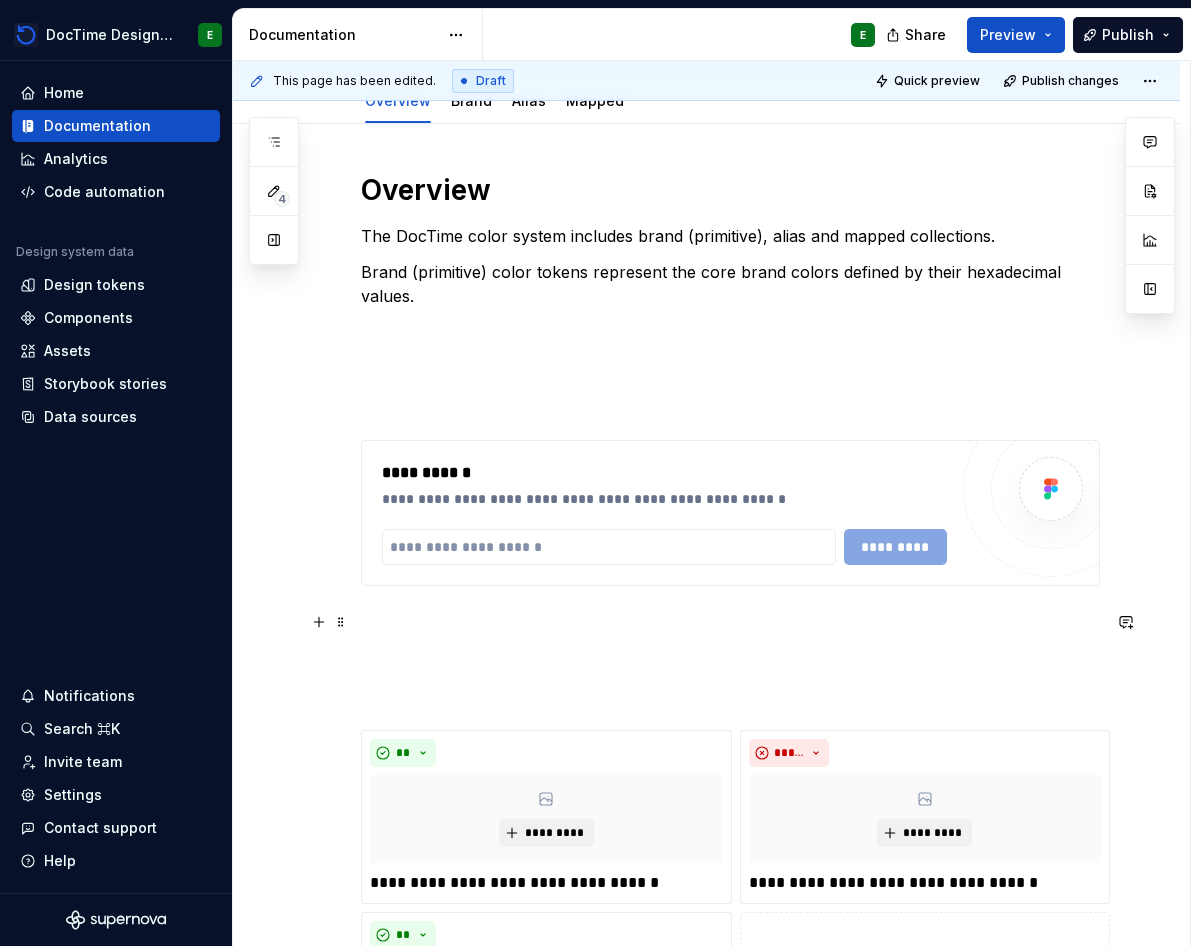 scroll, scrollTop: 225, scrollLeft: 0, axis: vertical 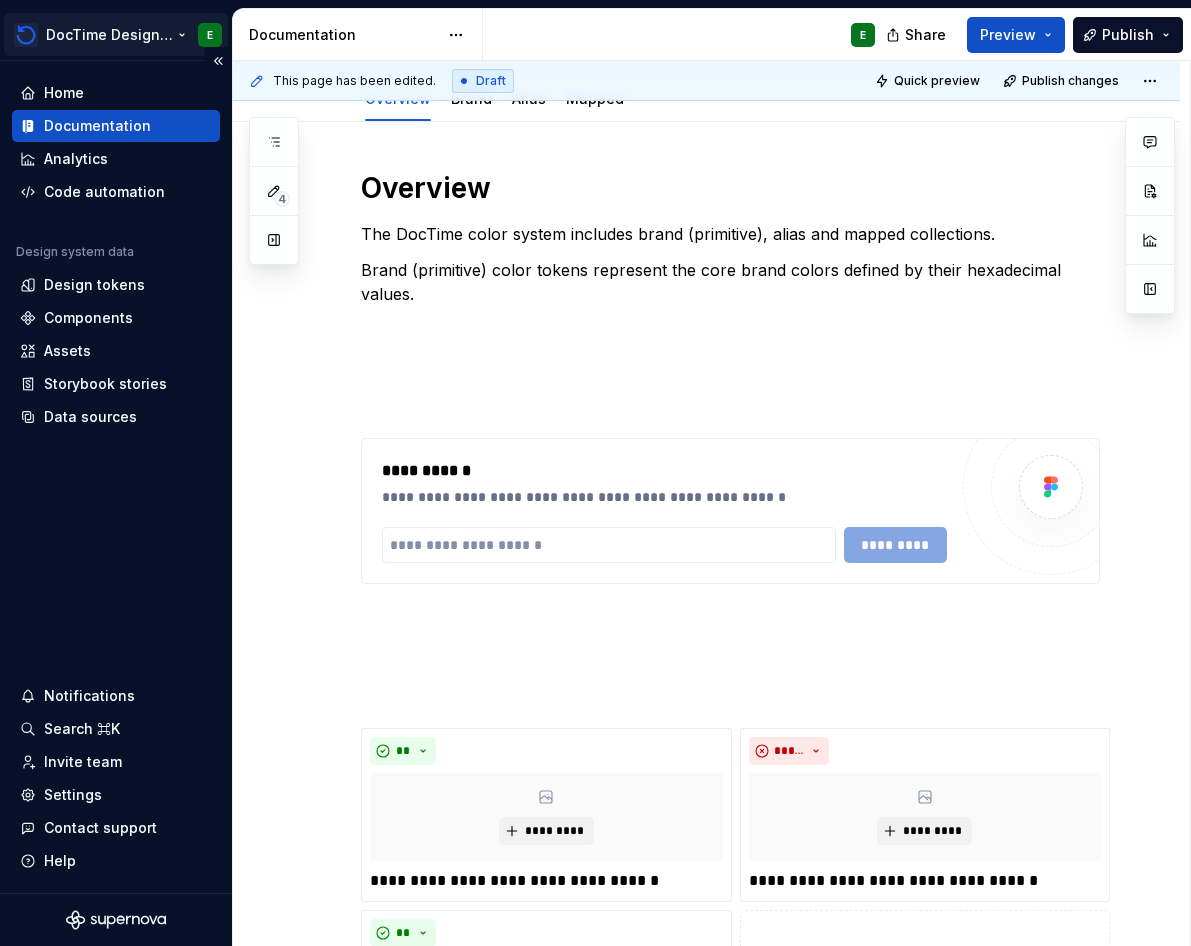 click on "DocTime Design System E Home Documentation Analytics Code automation Design system data Design tokens Components Assets Storybook stories Data sources Notifications Search ⌘K Invite team Settings Contact support Help Documentation E Share Preview Publish 4 Pages Add
Accessibility guide for tree Page tree.
Navigate the tree with the arrow keys. Common tree hotkeys apply. Further keybindings are available:
enter to execute primary action on focused item
f2 to start renaming the focused item
escape to abort renaming an item
control+d to start dragging selected items
Welcome! Foundations Color Overview E Brand P Alias Mapped Typography Iconography Components Component overview Badge Input Button Title Table Cell Dynamic Options Row Hierarchy Row References Terms Glossary Badge Glossary Icon Glossary Changes Foundations / Color  /  Overview Foundations / Color  /  Brand Foundations / Color  /  Alias Components  /  Dynamic Options Row" at bounding box center (595, 473) 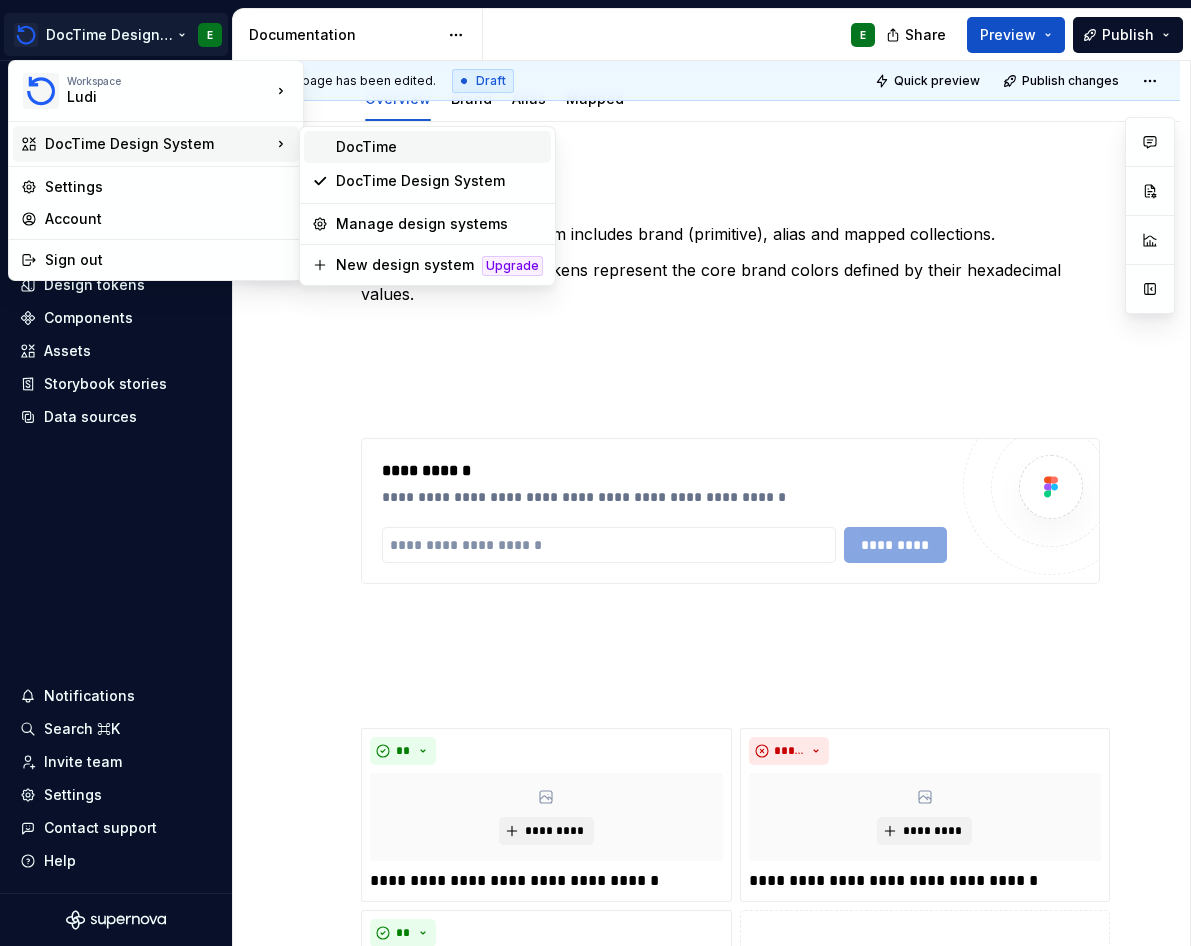 click on "DocTime" at bounding box center (439, 147) 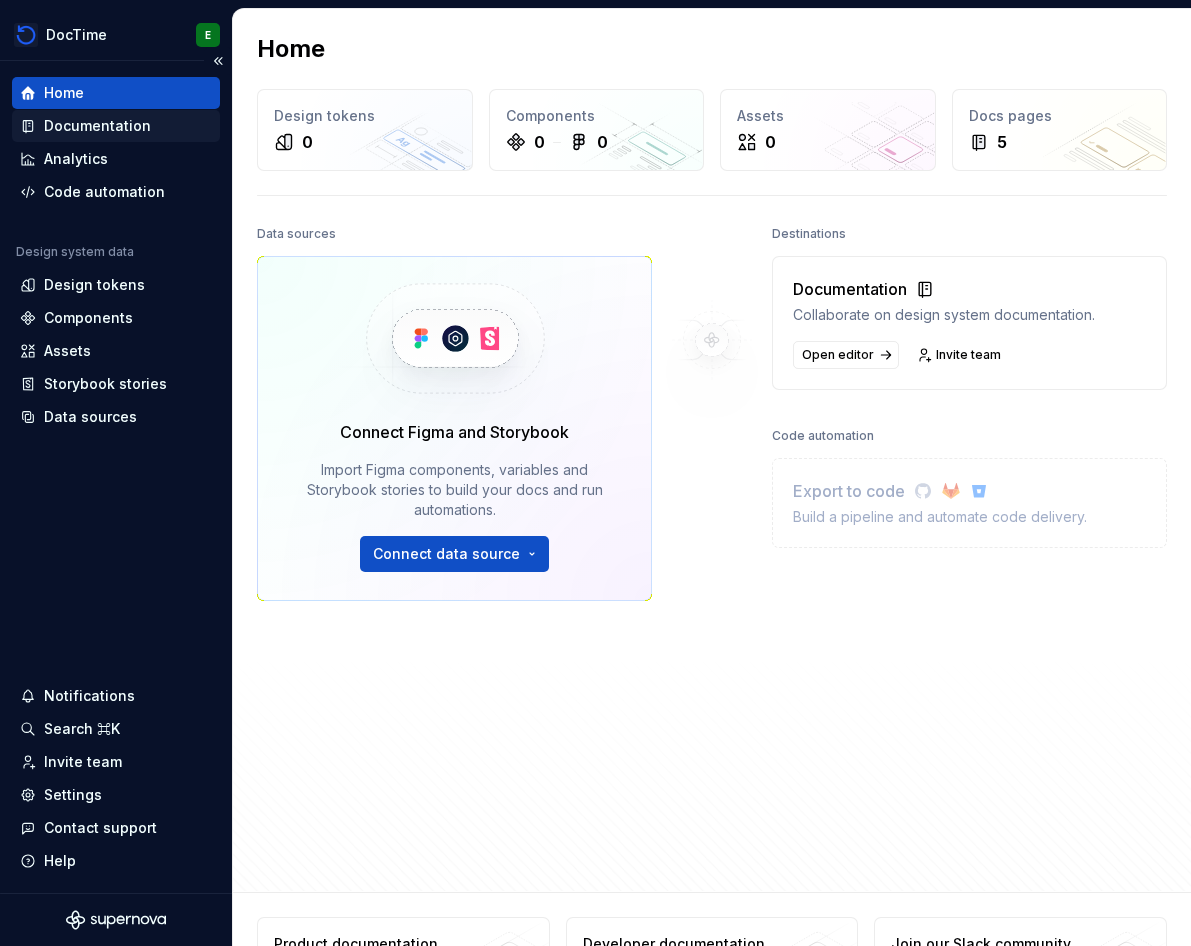 click on "Documentation" at bounding box center [97, 126] 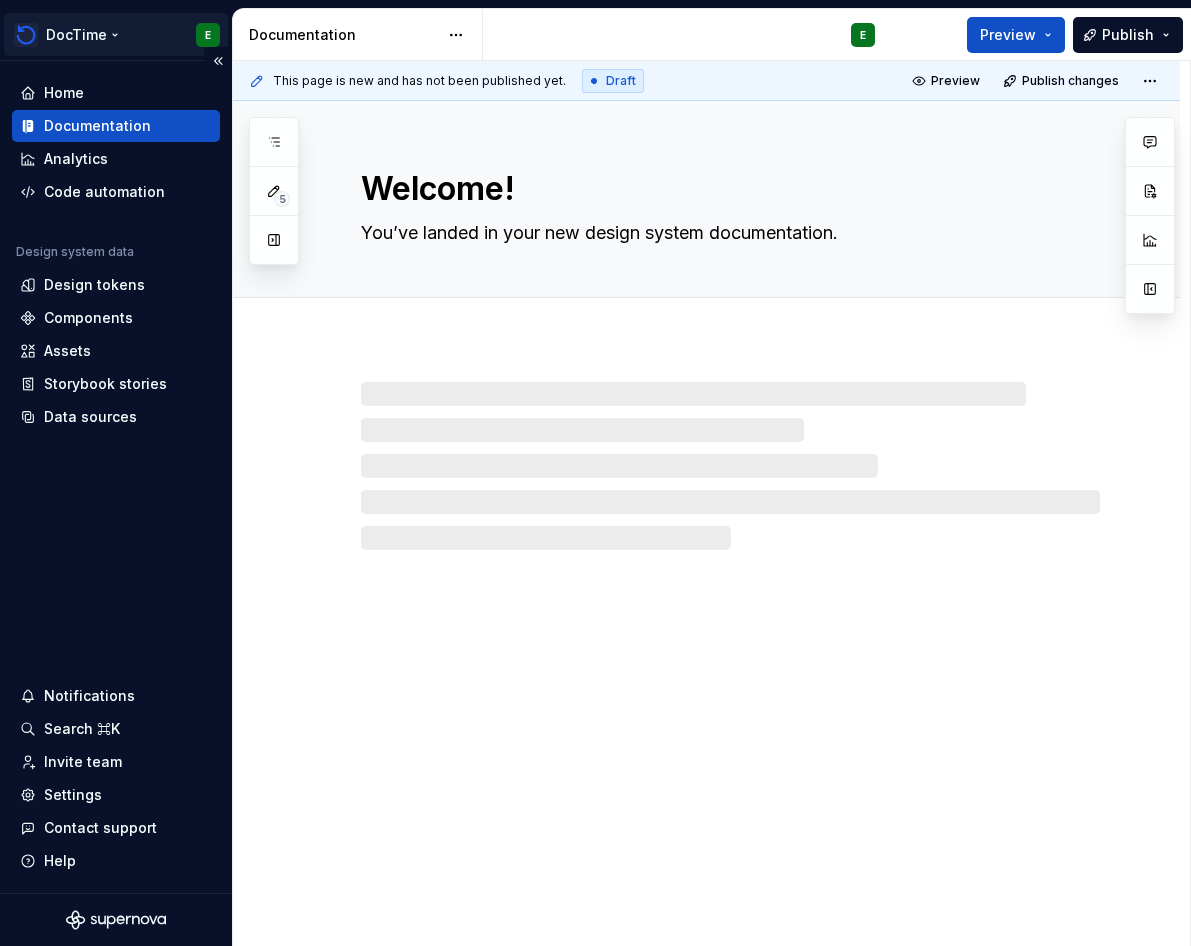 click on "DocTime E Home Documentation Analytics Code automation Design system data Design tokens Components Assets Storybook stories Data sources Notifications Search ⌘K Invite team Settings Contact support Help Documentation E Preview Publish 5 Pages Add
Accessibility guide for tree Page tree.
Navigate the tree with the arrow keys. Common tree hotkeys apply. Further keybindings are available:
enter to execute primary action on focused item
f2 to start renaming the focused item
escape to abort renaming an item
control+d to start dragging selected items
Welcome! E Foundations Design tokens Typography Components Component overview Component detail Changes Welcome! Foundations  /  Design tokens Foundations  /  Typography Components  /  Component overview Components  /  Component detail Upgrade to Enterprise to turn on approval workflow View edited pages by status when selecting which pages to publish. Learn more Contact us Draft Preview px" at bounding box center (595, 473) 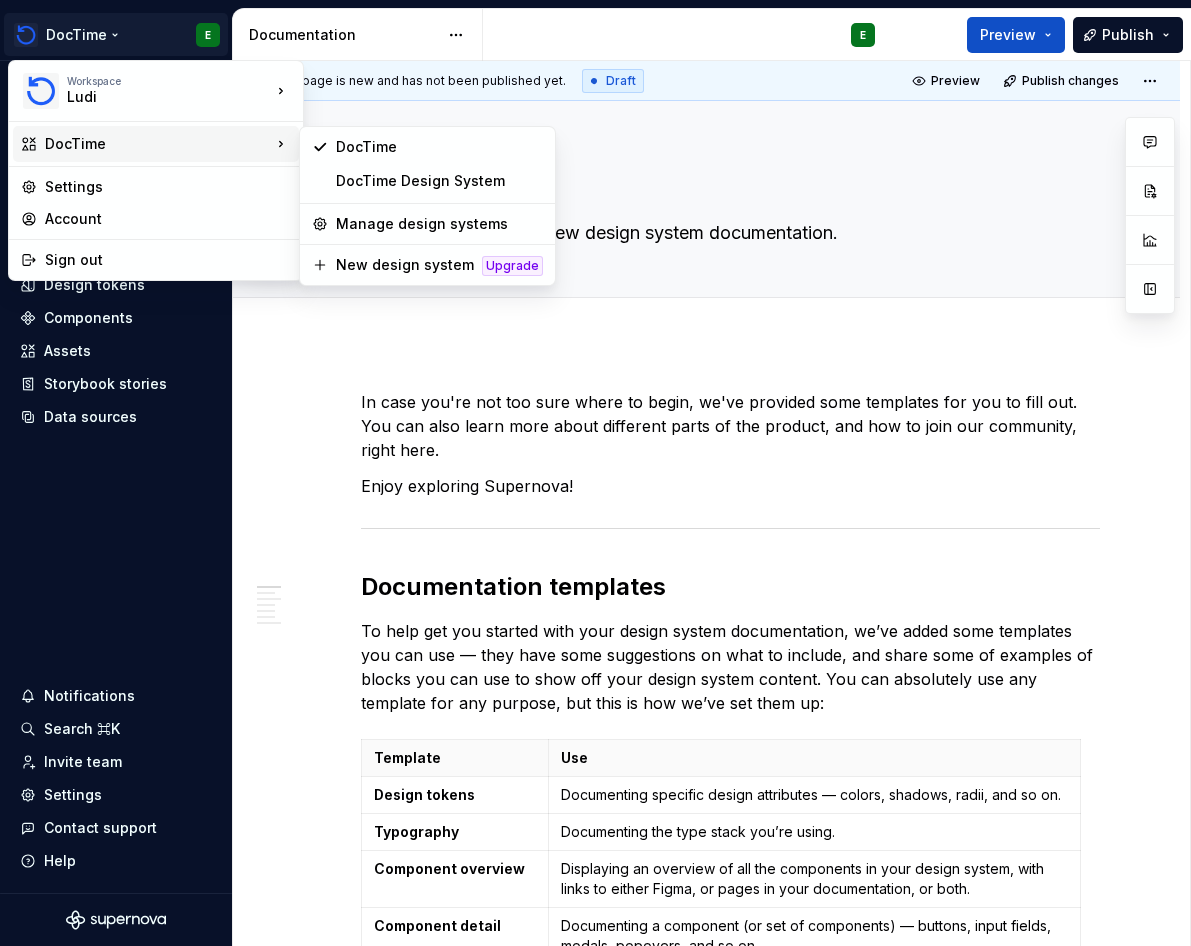 click on "DocTime E Home Documentation Analytics Code automation Design system data Design tokens Components Assets Storybook stories Data sources Notifications Search ⌘K Invite team Settings Contact support Help Documentation E Preview Publish 5 Pages Add
Accessibility guide for tree Page tree.
Navigate the tree with the arrow keys. Common tree hotkeys apply. Further keybindings are available:
enter to execute primary action on focused item
f2 to start renaming the focused item
escape to abort renaming an item
control+d to start dragging selected items
Welcome! E Foundations Design tokens Typography Components Component overview Component detail Changes Welcome! Foundations  /  Design tokens Foundations  /  Typography Components  /  Component overview Components  /  Component detail Upgrade to Enterprise to turn on approval workflow View edited pages by status when selecting which pages to publish. Learn more Contact us Draft Preview Use" at bounding box center [595, 473] 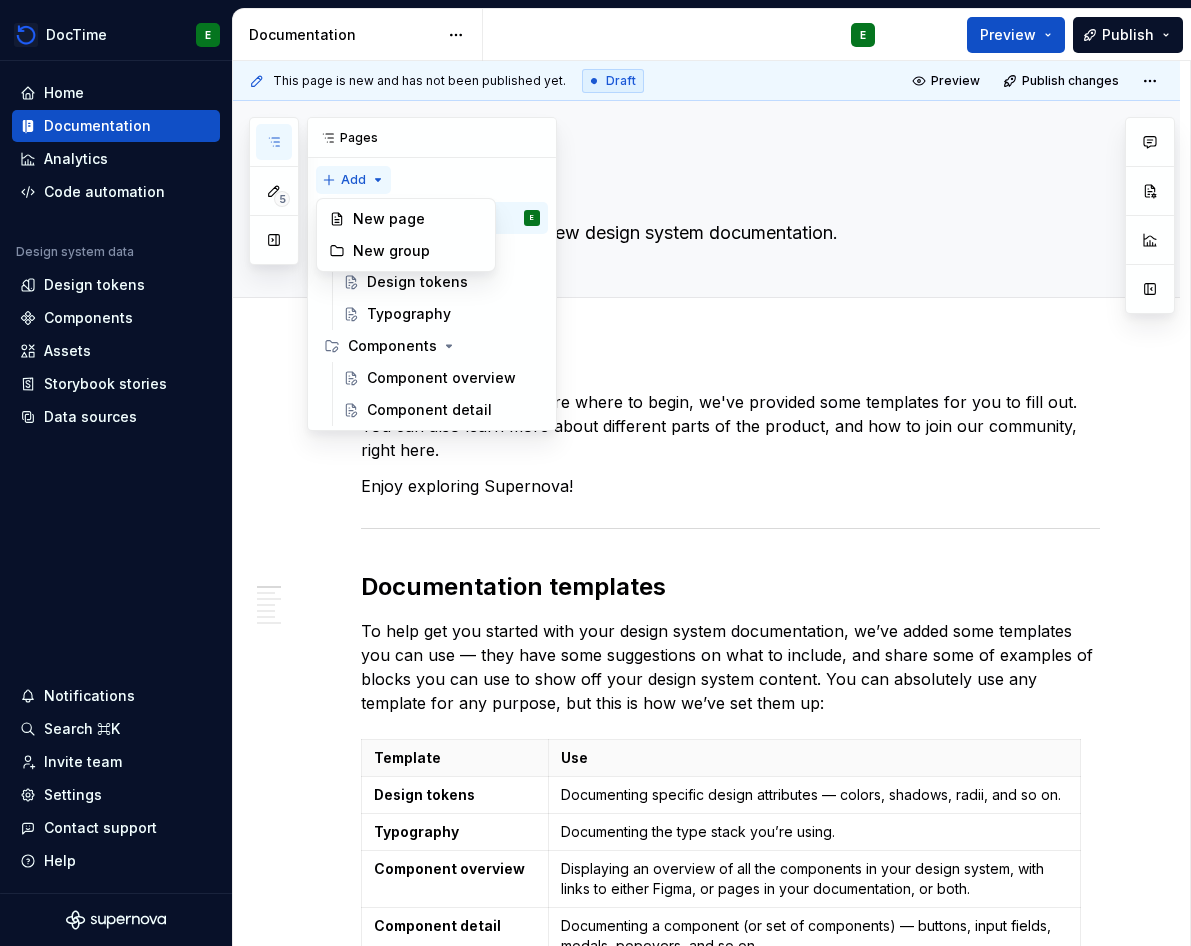 click on "5 Pages Add
Accessibility guide for tree Page tree.
Navigate the tree with the arrow keys. Common tree hotkeys apply. Further keybindings are available:
enter to execute primary action on focused item
f2 to start renaming the focused item
escape to abort renaming an item
control+d to start dragging selected items
Welcome! E Foundations Design tokens Typography Components Component overview Component detail Changes Welcome! Foundations  /  Design tokens Foundations  /  Typography Components  /  Component overview Components  /  Component detail Upgrade to Enterprise to turn on approval workflow View edited pages by status when selecting which pages to publish. Learn more Contact us" at bounding box center (403, 274) 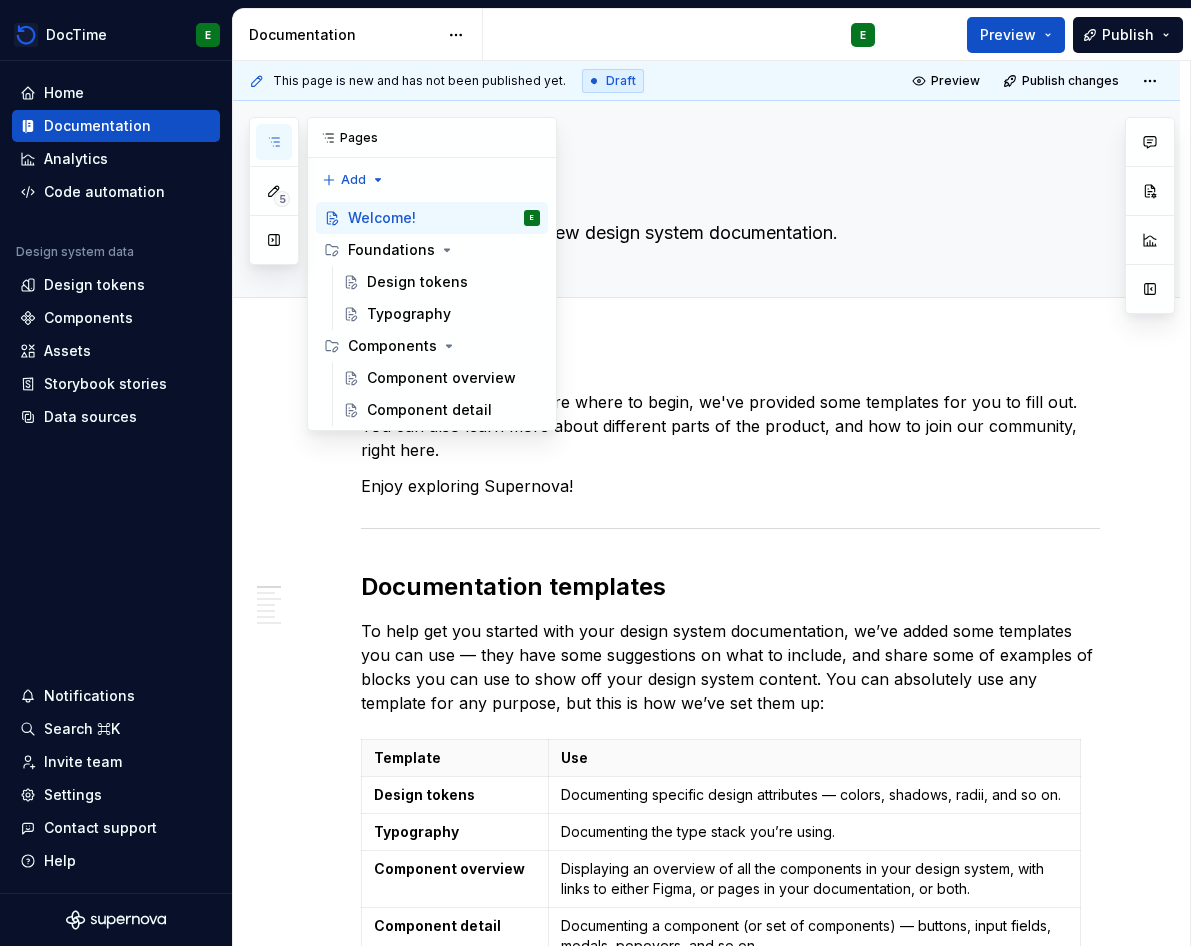 click on "5 Pages Add
Accessibility guide for tree Page tree.
Navigate the tree with the arrow keys. Common tree hotkeys apply. Further keybindings are available:
enter to execute primary action on focused item
f2 to start renaming the focused item
escape to abort renaming an item
control+d to start dragging selected items
Welcome! E Foundations Design tokens Typography Components Component overview Component detail Changes Welcome! Foundations  /  Design tokens Foundations  /  Typography Components  /  Component overview Components  /  Component detail Upgrade to Enterprise to turn on approval workflow View edited pages by status when selecting which pages to publish. Learn more Contact us" at bounding box center [403, 274] 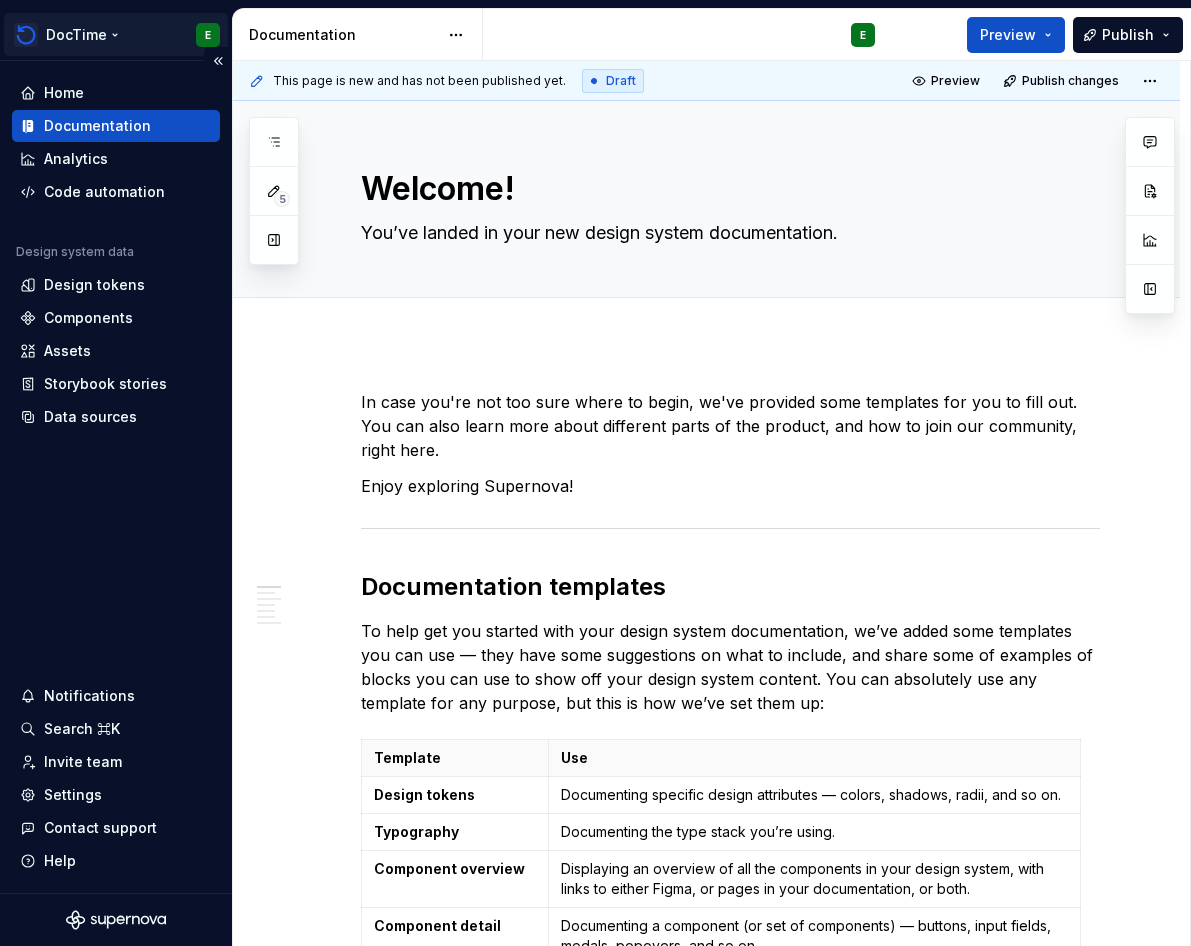 click on "DocTime E Home Documentation Analytics Code automation Design system data Design tokens Components Assets Storybook stories Data sources Notifications Search ⌘K Invite team Settings Contact support Help Documentation E Preview Publish 5 Pages Add
Accessibility guide for tree Page tree.
Navigate the tree with the arrow keys. Common tree hotkeys apply. Further keybindings are available:
enter to execute primary action on focused item
f2 to start renaming the focused item
escape to abort renaming an item
control+d to start dragging selected items
Welcome! E Foundations Design tokens Typography Components Component overview Component detail Changes Welcome! Foundations  /  Design tokens Foundations  /  Typography Components  /  Component overview Components  /  Component detail Upgrade to Enterprise to turn on approval workflow View edited pages by status when selecting which pages to publish. Learn more Contact us Draft Preview Use" at bounding box center (595, 473) 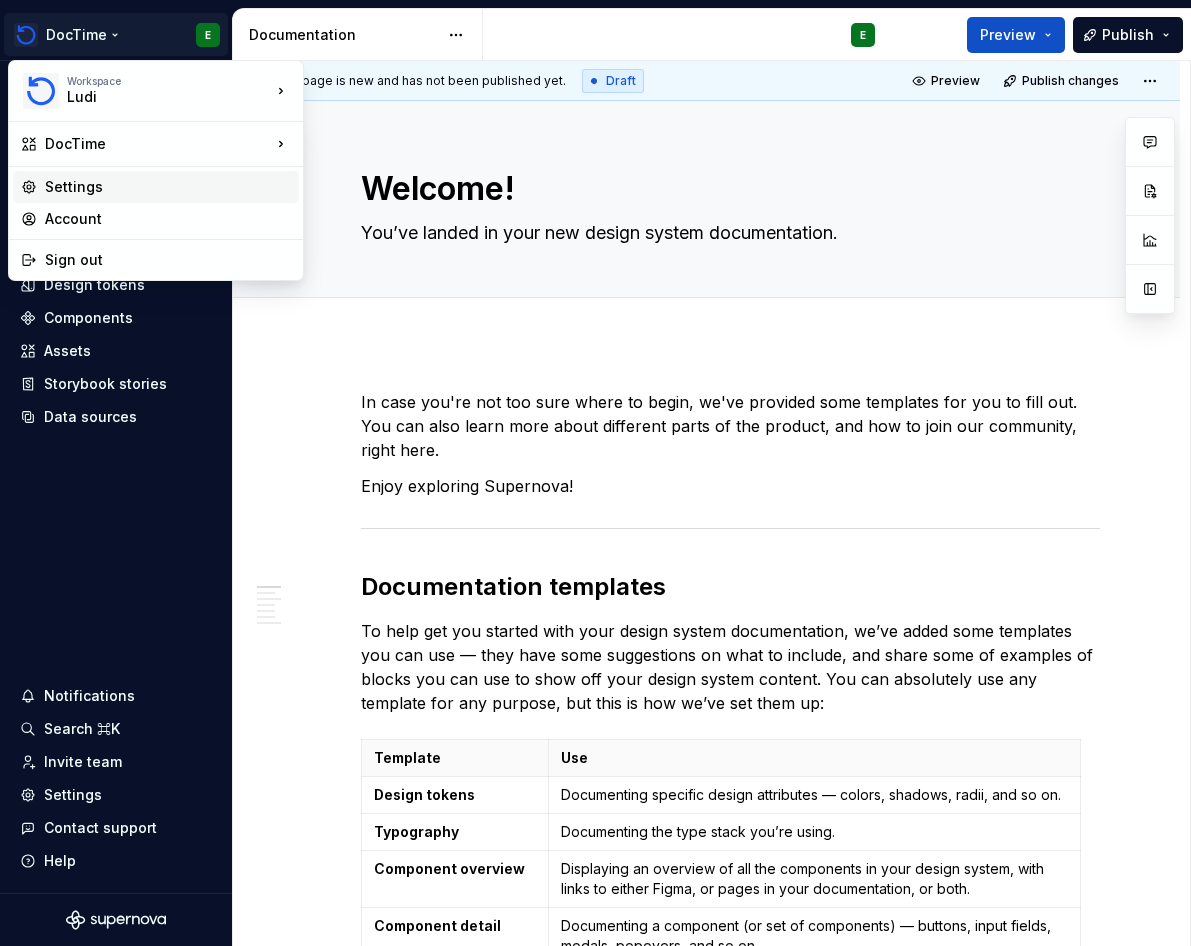 click on "Settings" at bounding box center [168, 187] 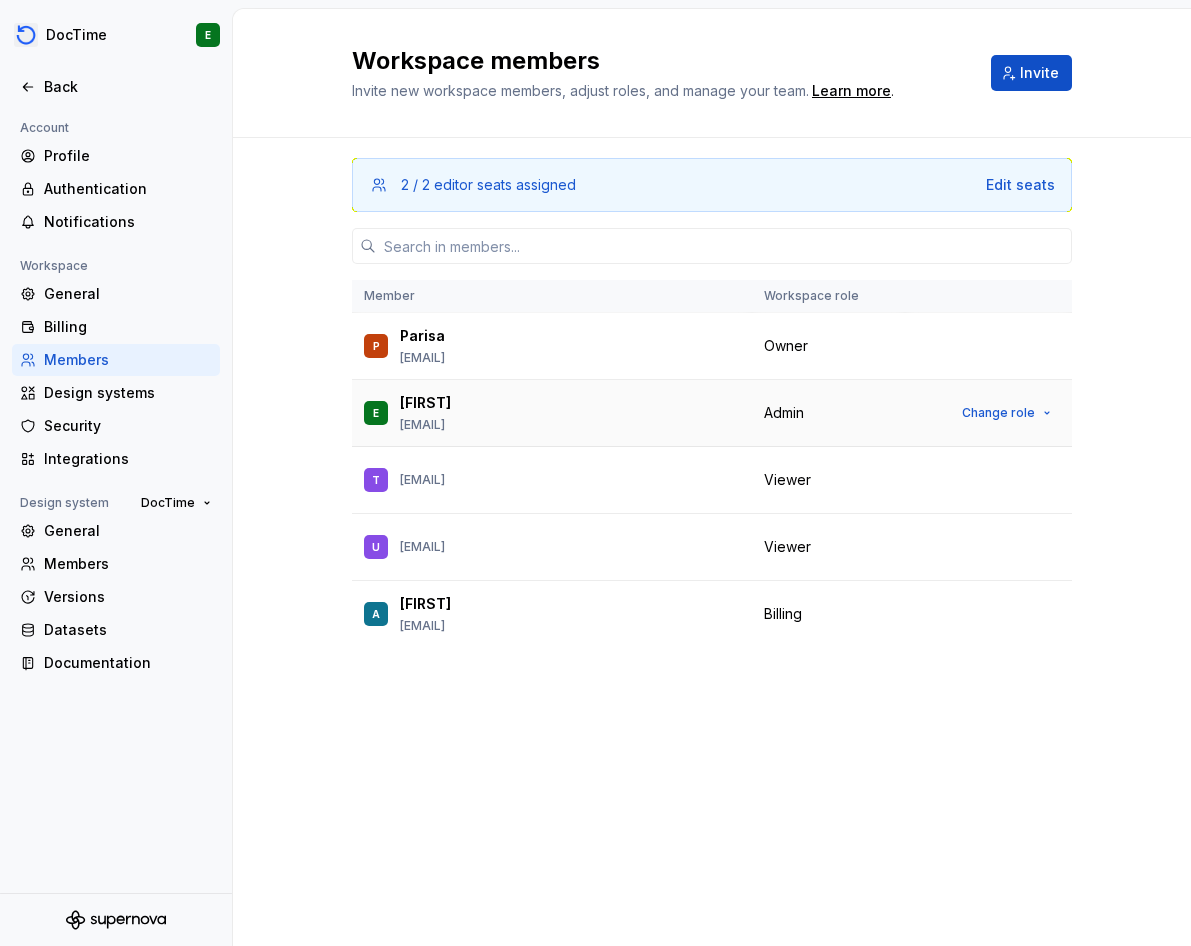 click on "E" at bounding box center (376, 413) 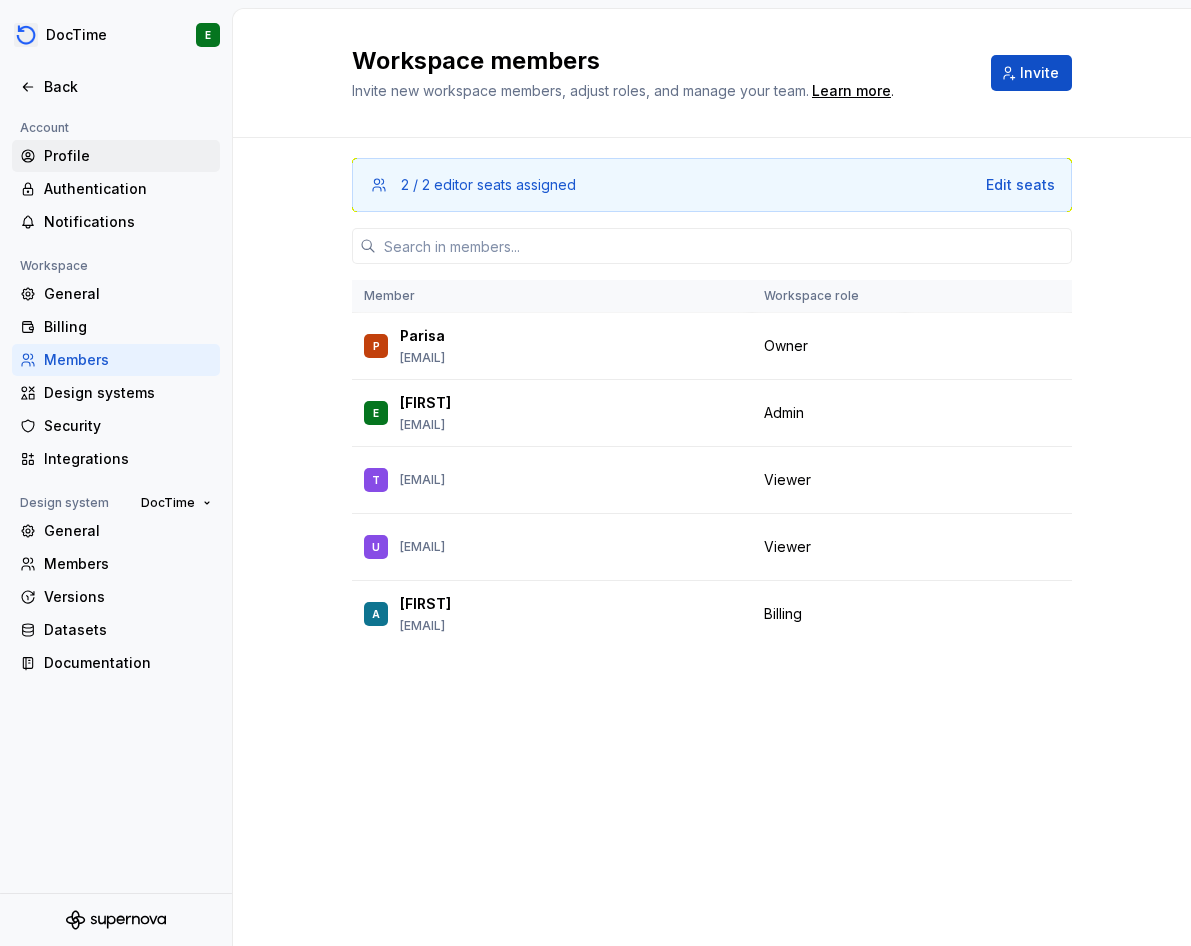 click on "Profile" at bounding box center (128, 156) 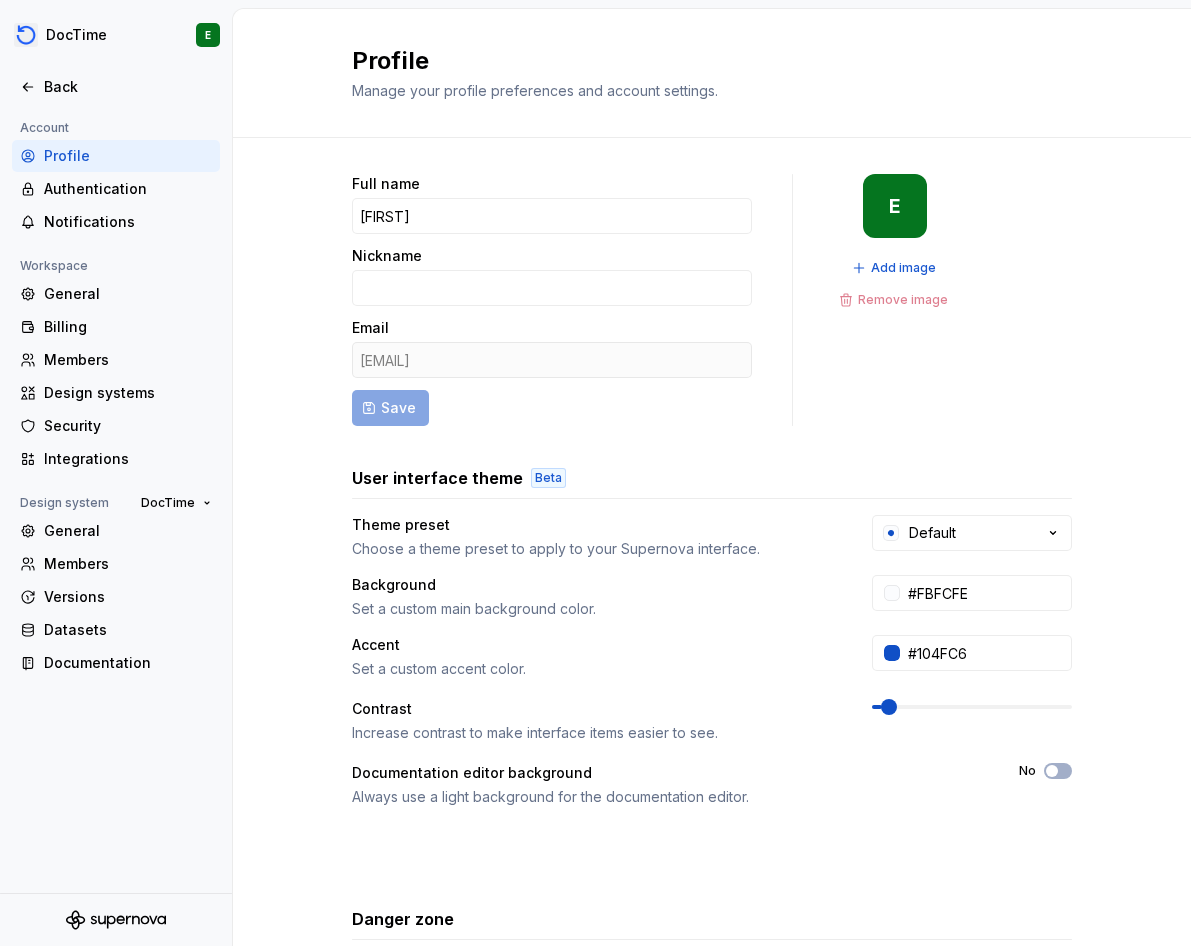 click on "E" at bounding box center (895, 206) 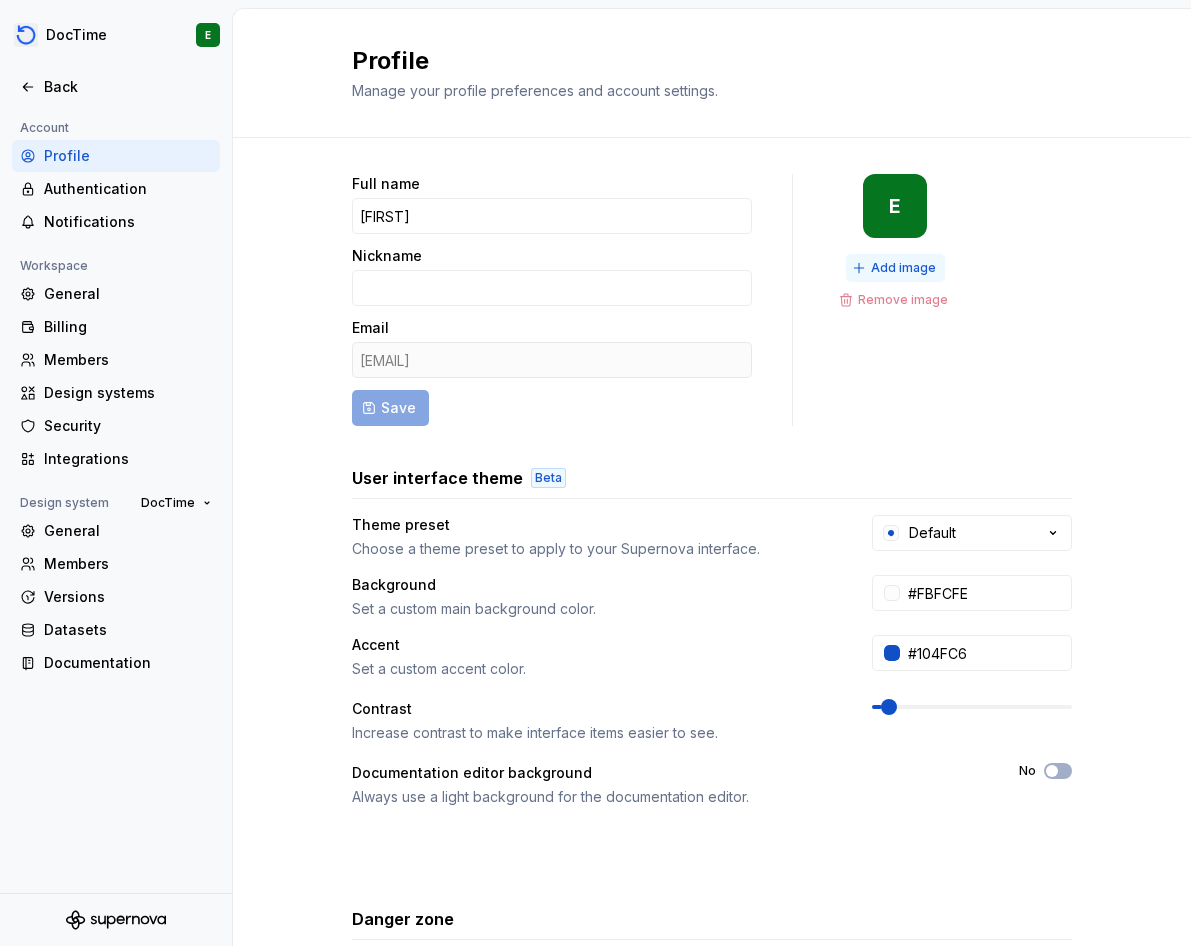 click on "Add image" at bounding box center [903, 268] 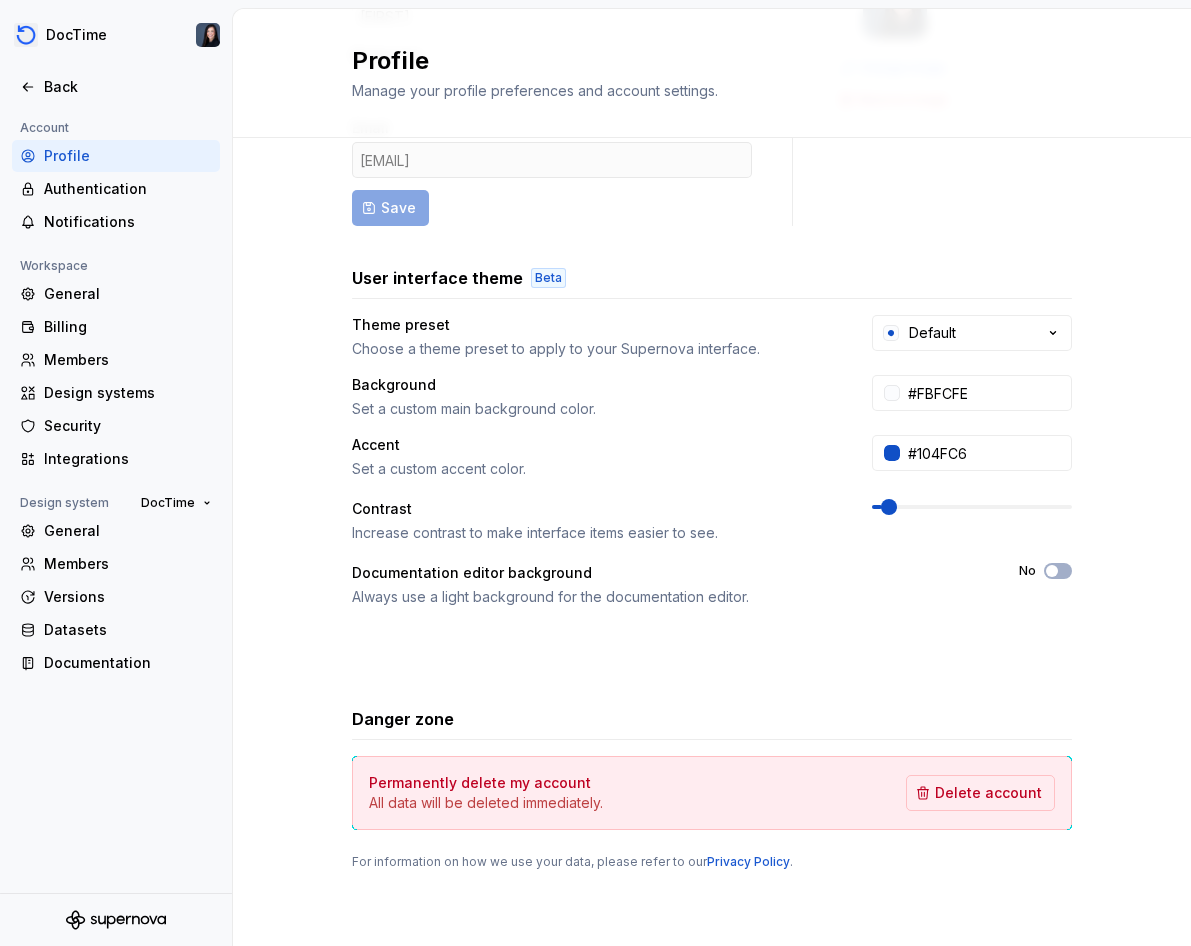 scroll, scrollTop: 0, scrollLeft: 0, axis: both 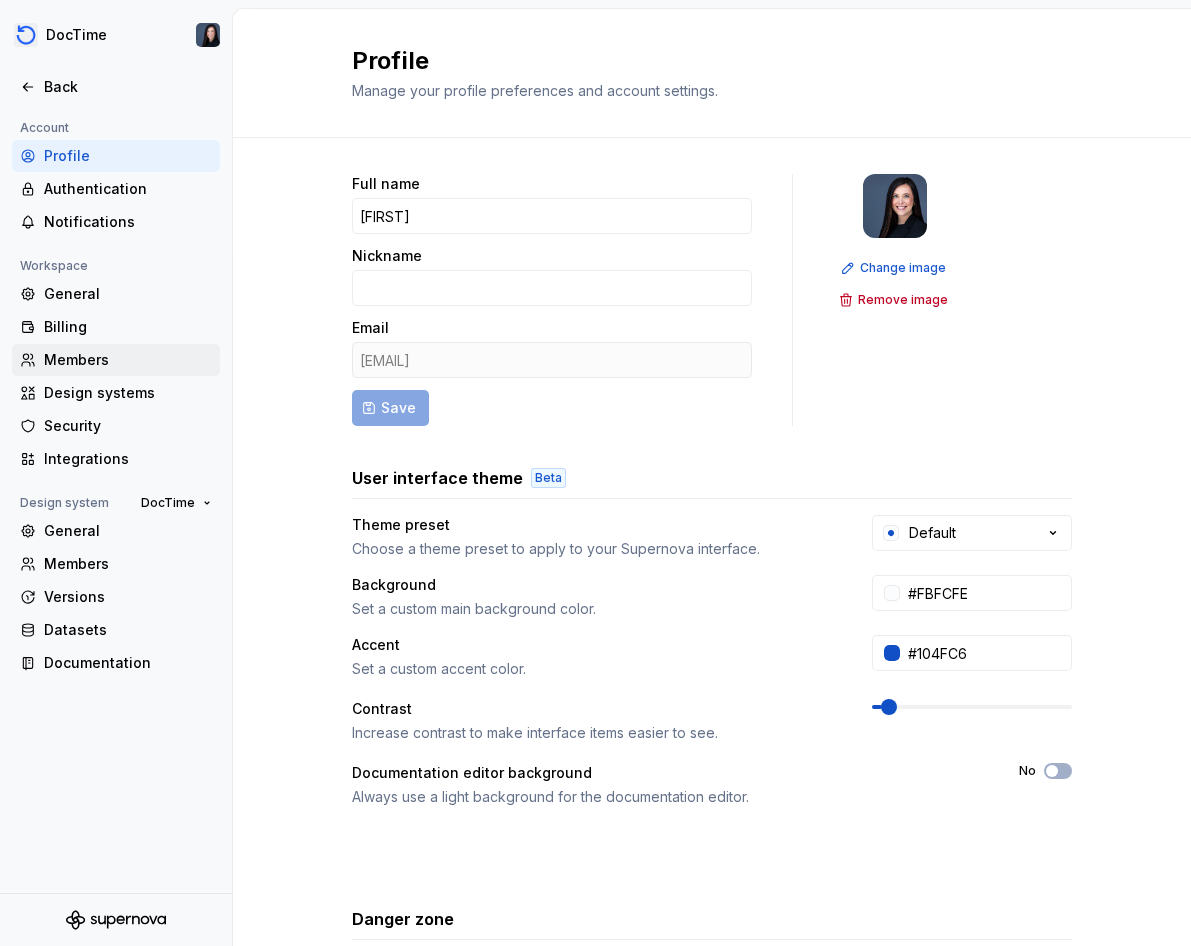 click on "Members" at bounding box center [128, 360] 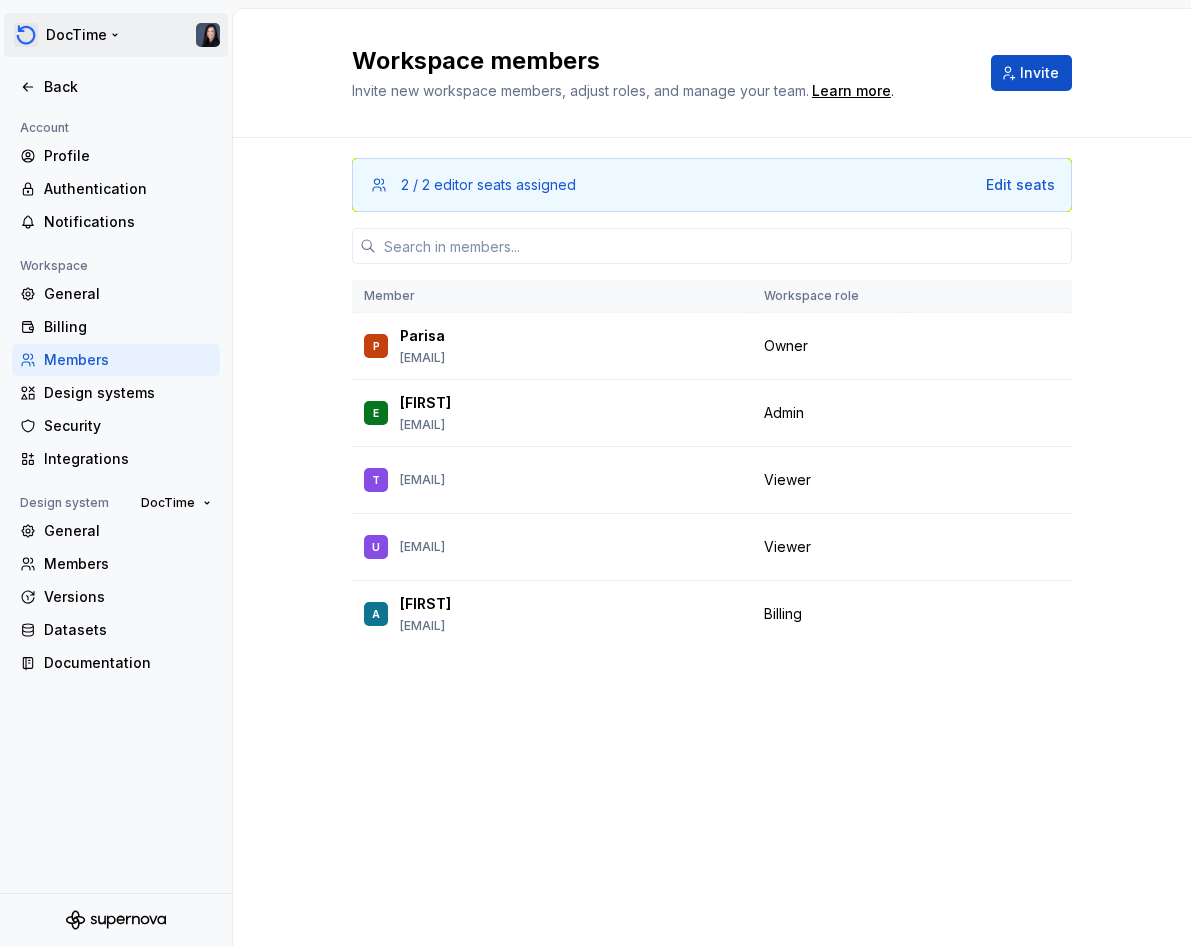 click on "Member Workspace role P [FIRST] [EMAIL] Owner E [FIRST] [EMAIL] Admin Change role T [EMAIL] Viewer Change role U [EMAIL] Viewer Change role A [FIRST] [EMAIL] Billing Change role" at bounding box center (595, 473) 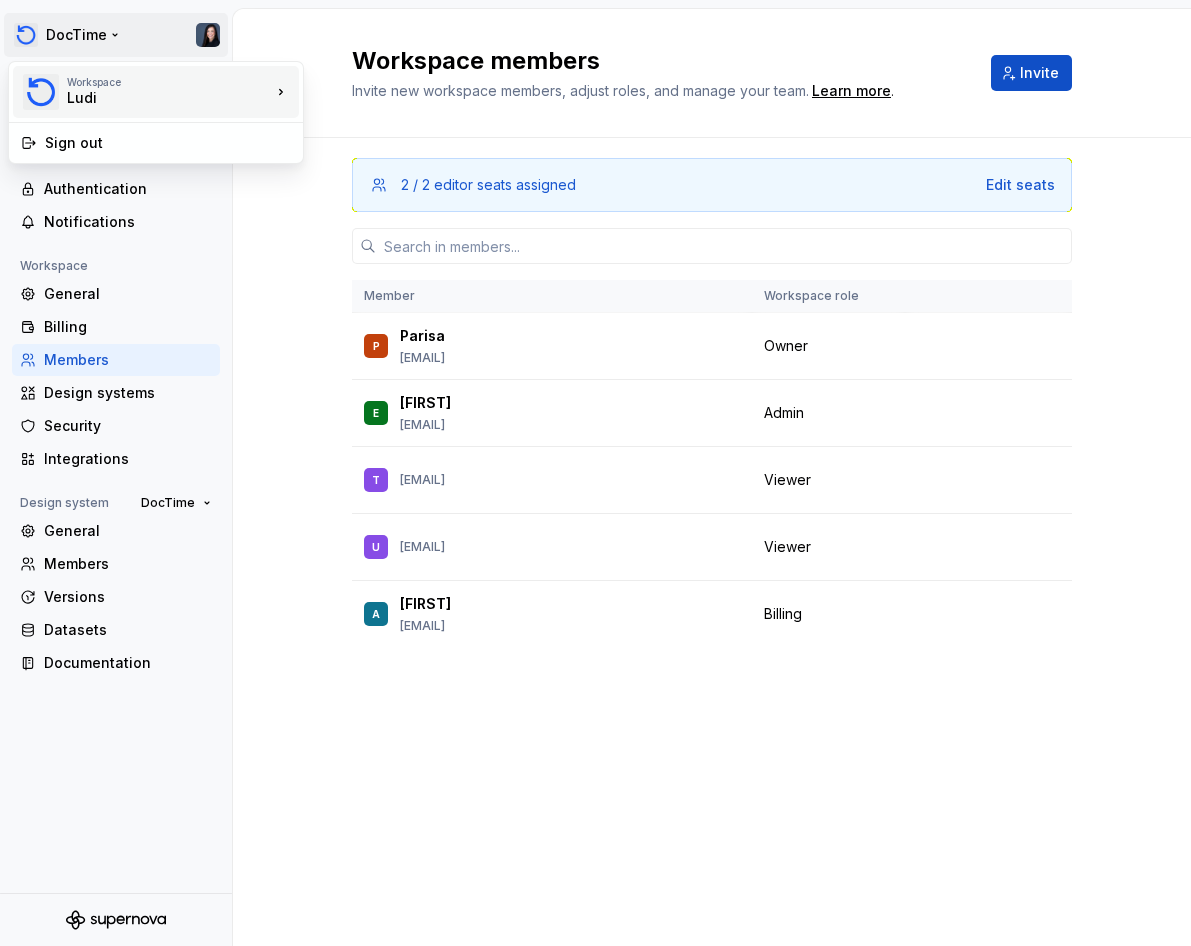 click on "Ludi" at bounding box center [152, 98] 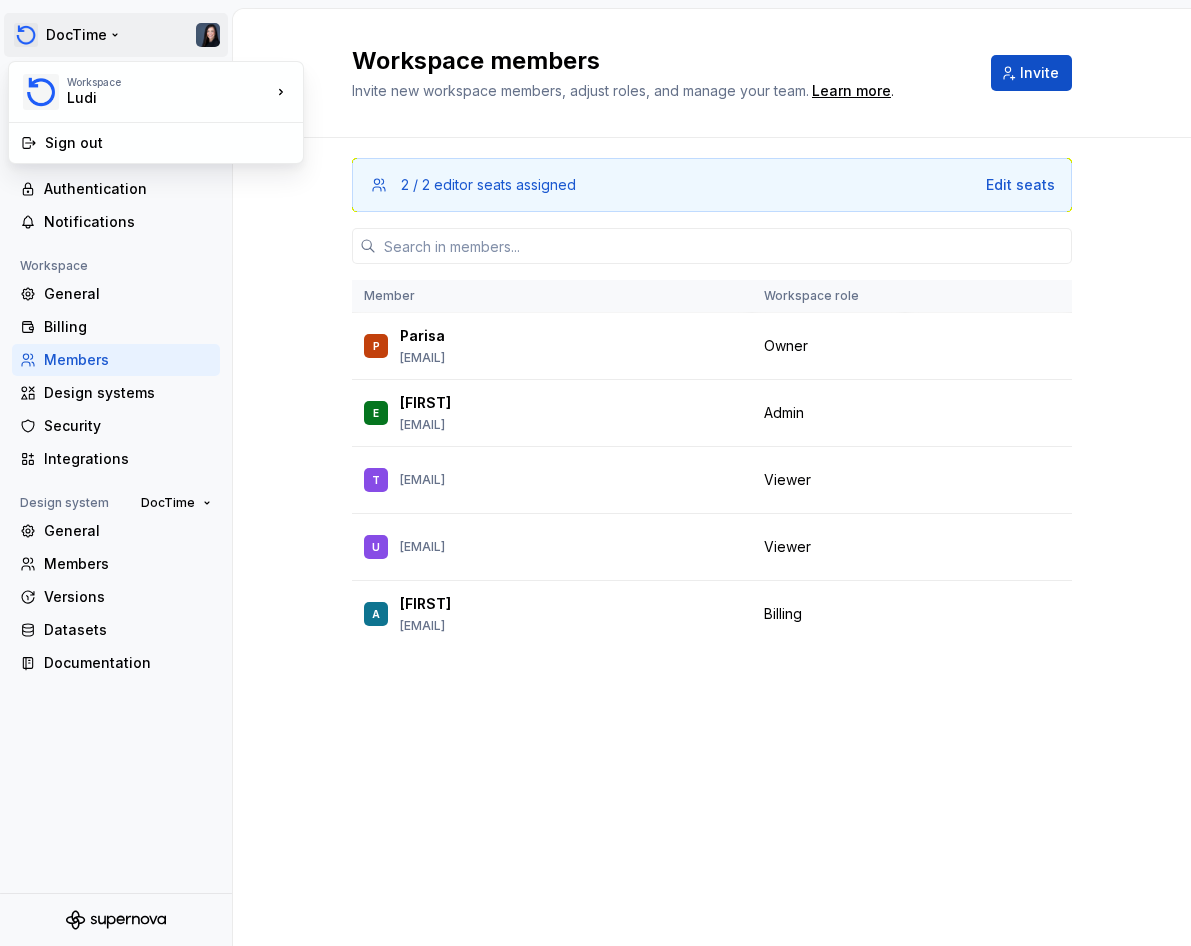 click on "DocTime Back Account Profile Authentication Notifications Workspace General Billing Members Design systems Security Integrations Design system DocTime General Members Versions Datasets Documentation Workspace members Invite new workspace members, adjust roles, and manage your team.   Learn more . Invite 2 / 2 editor seats assigned Edit seats Member Workspace role P [FIRST] [EMAIL] Owner E [FIRST] [EMAIL] Admin Change role T [EMAIL] Viewer Change role U [EMAIL] Viewer Change role A [FIRST] [EMAIL] Billing Change role   * DocTime DocTime Design System Workspace Ludi Sign out" at bounding box center (595, 473) 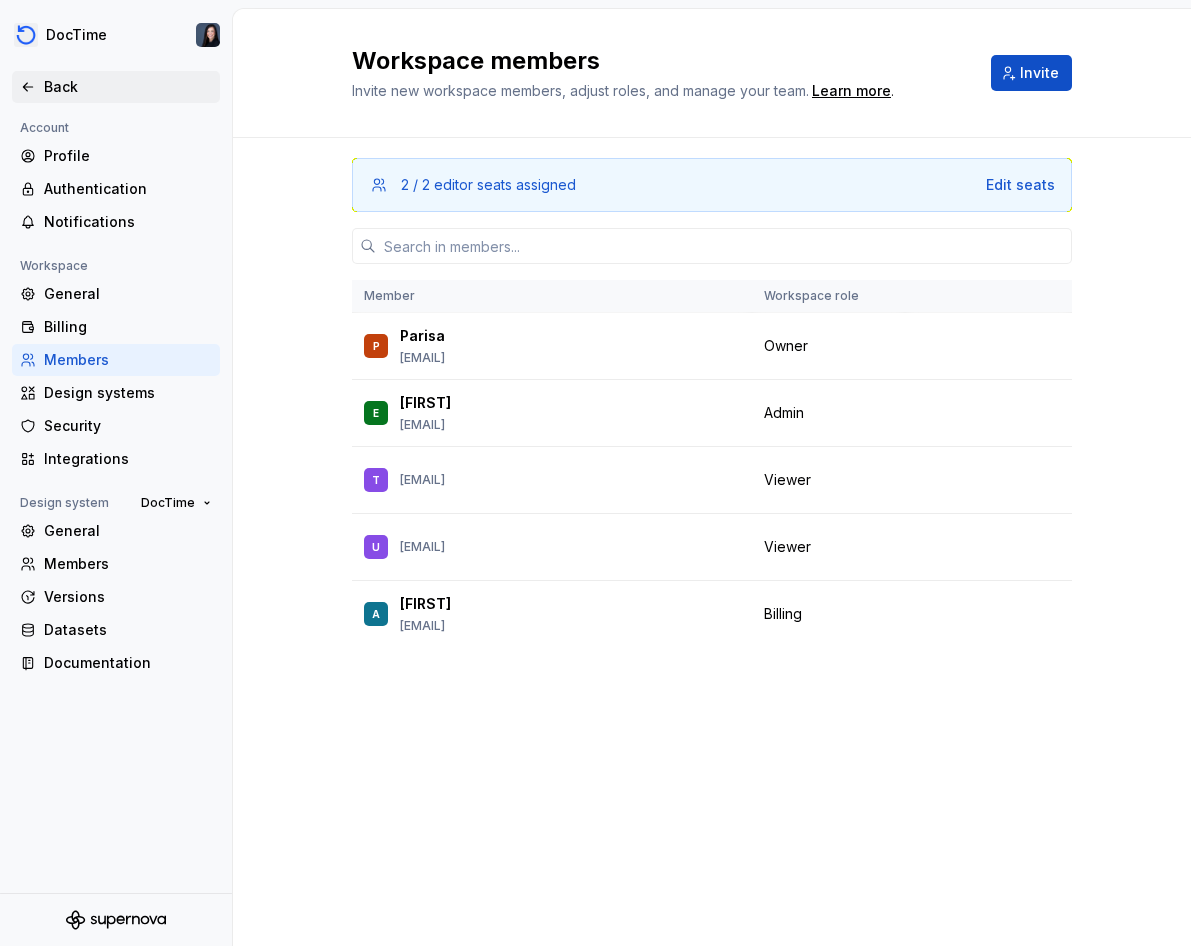 click on "Back" at bounding box center [128, 87] 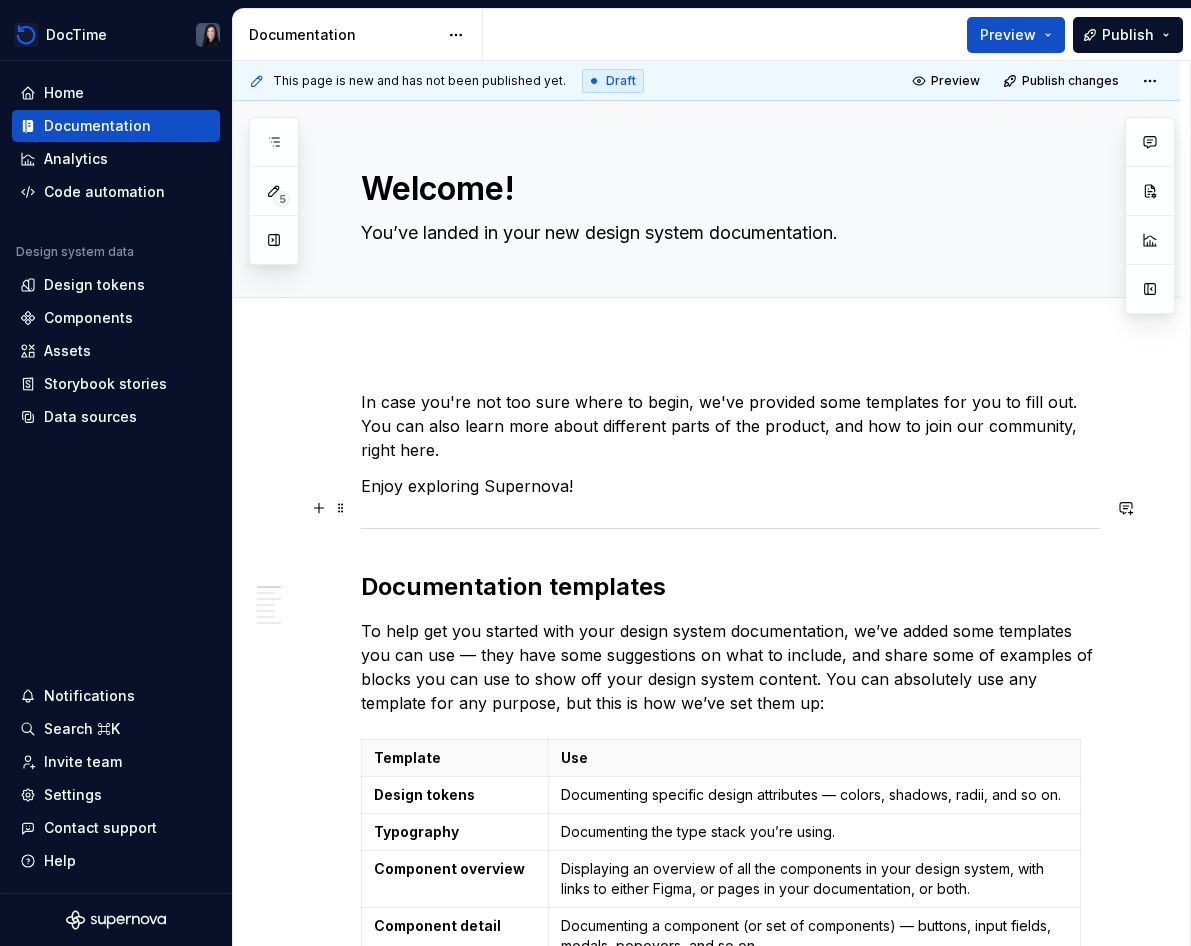 type on "*" 